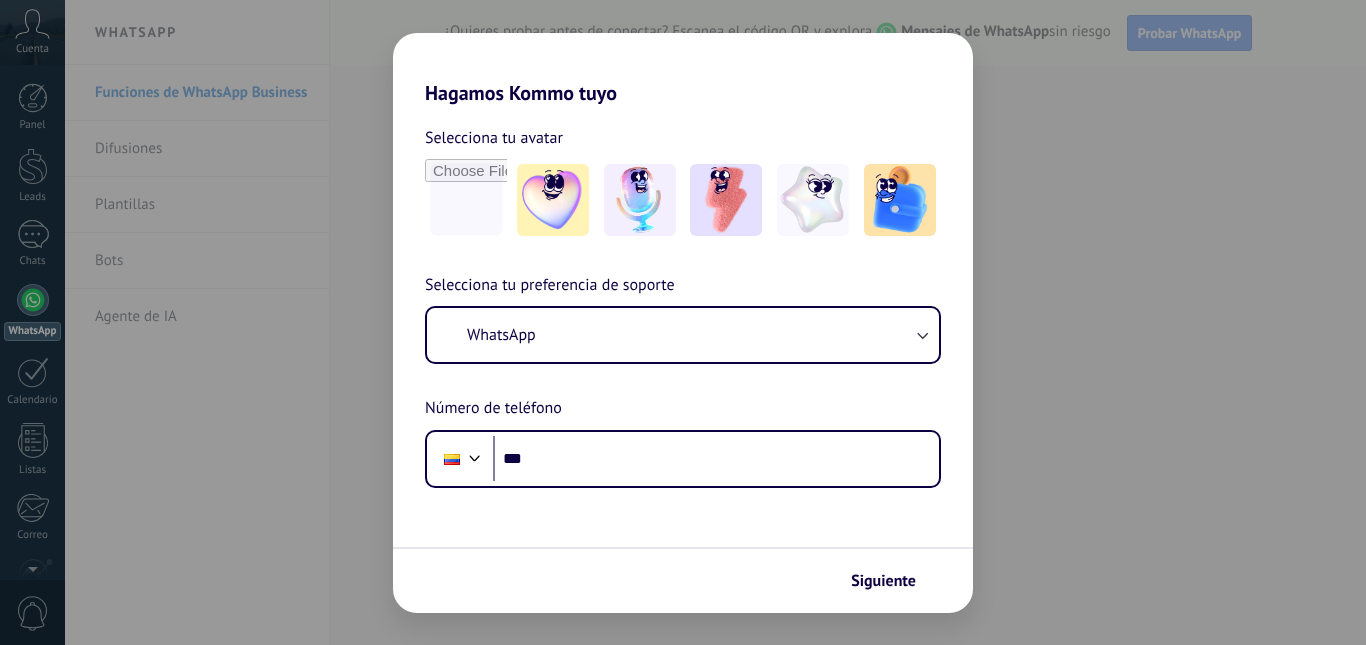 scroll, scrollTop: 0, scrollLeft: 0, axis: both 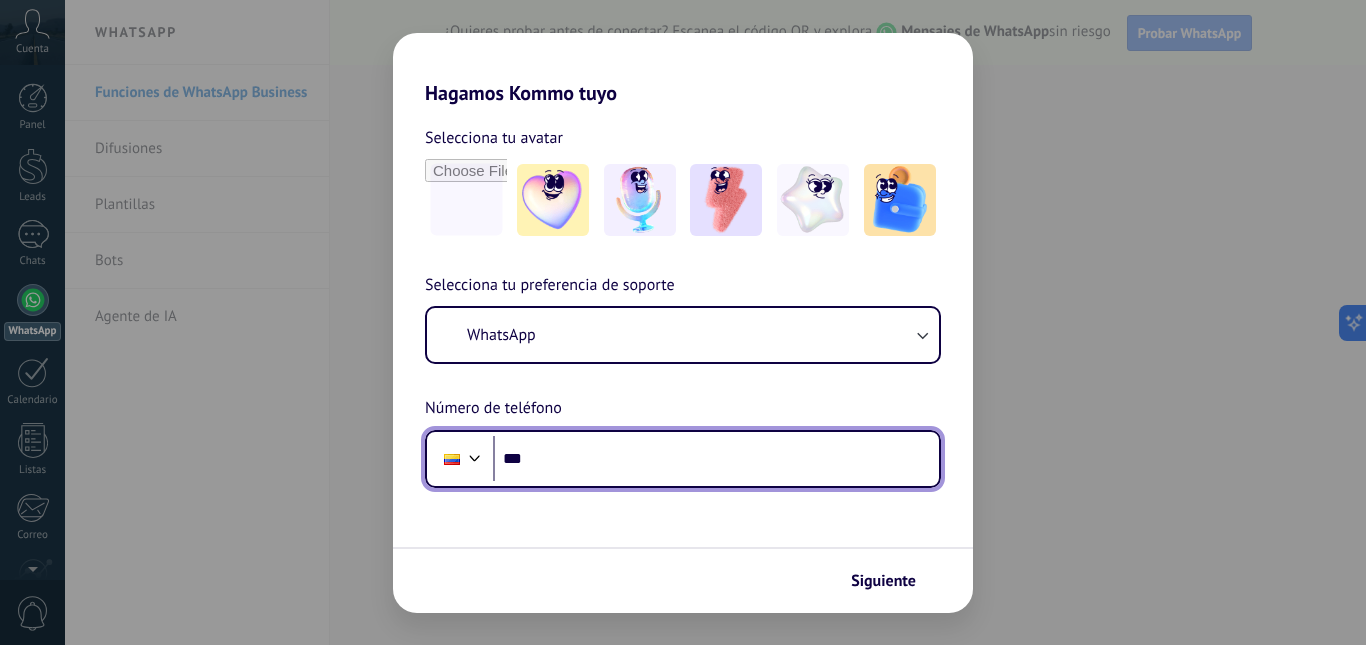 click on "***" at bounding box center [716, 459] 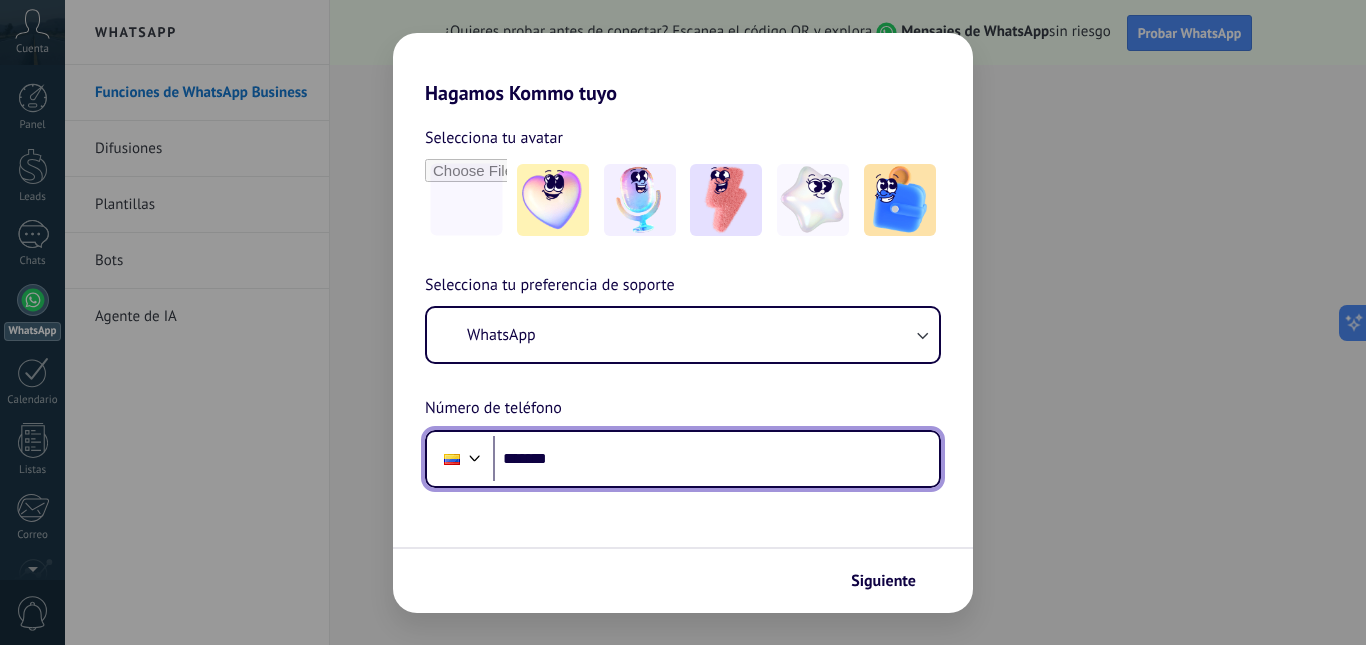 scroll, scrollTop: 0, scrollLeft: 0, axis: both 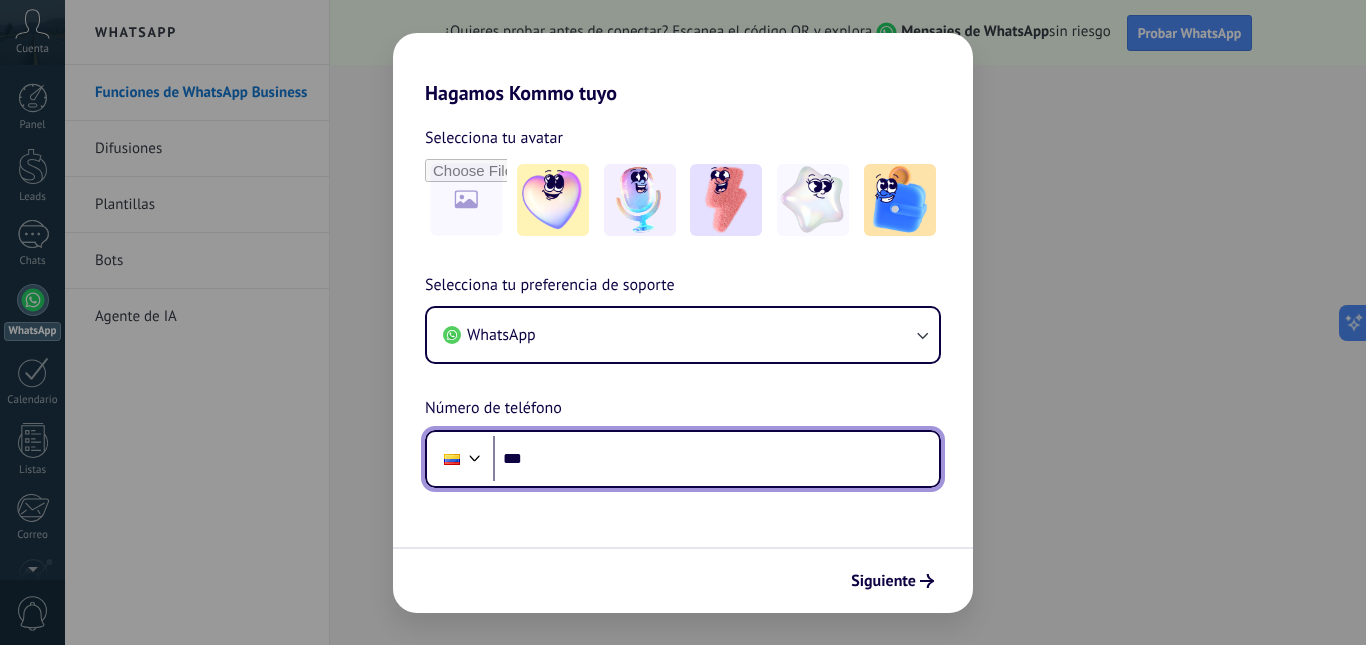 paste on "**********" 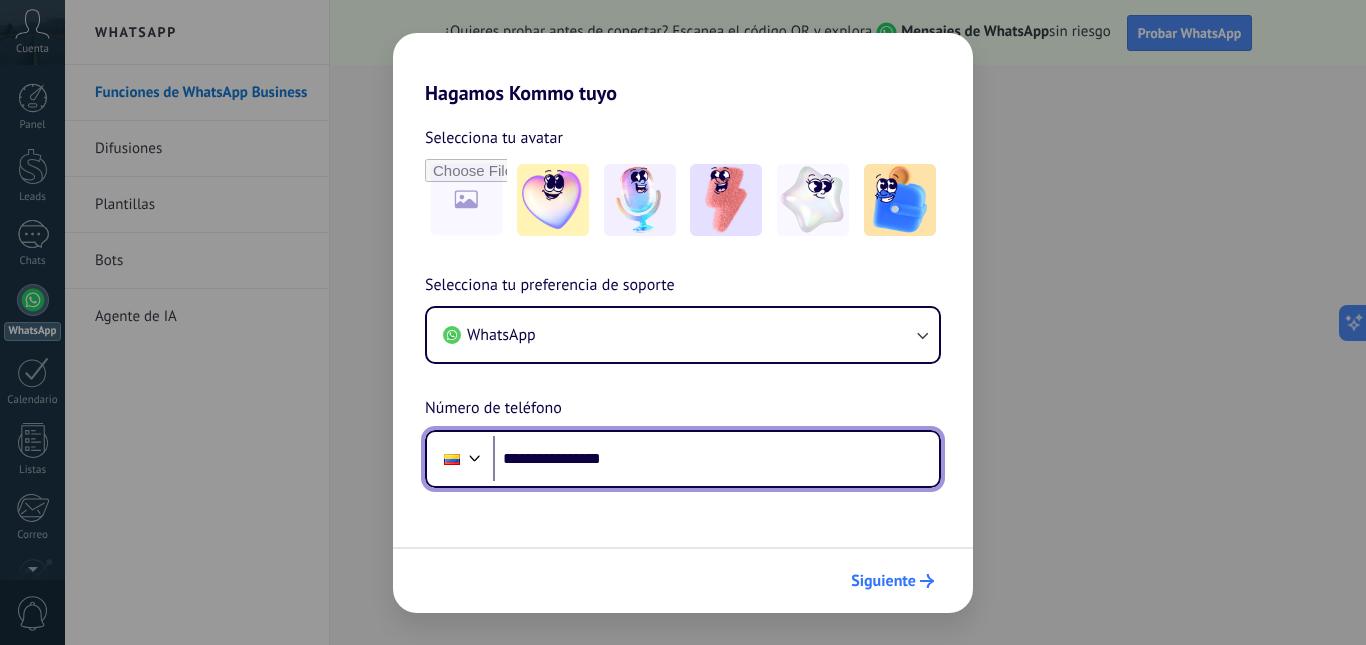 type on "**********" 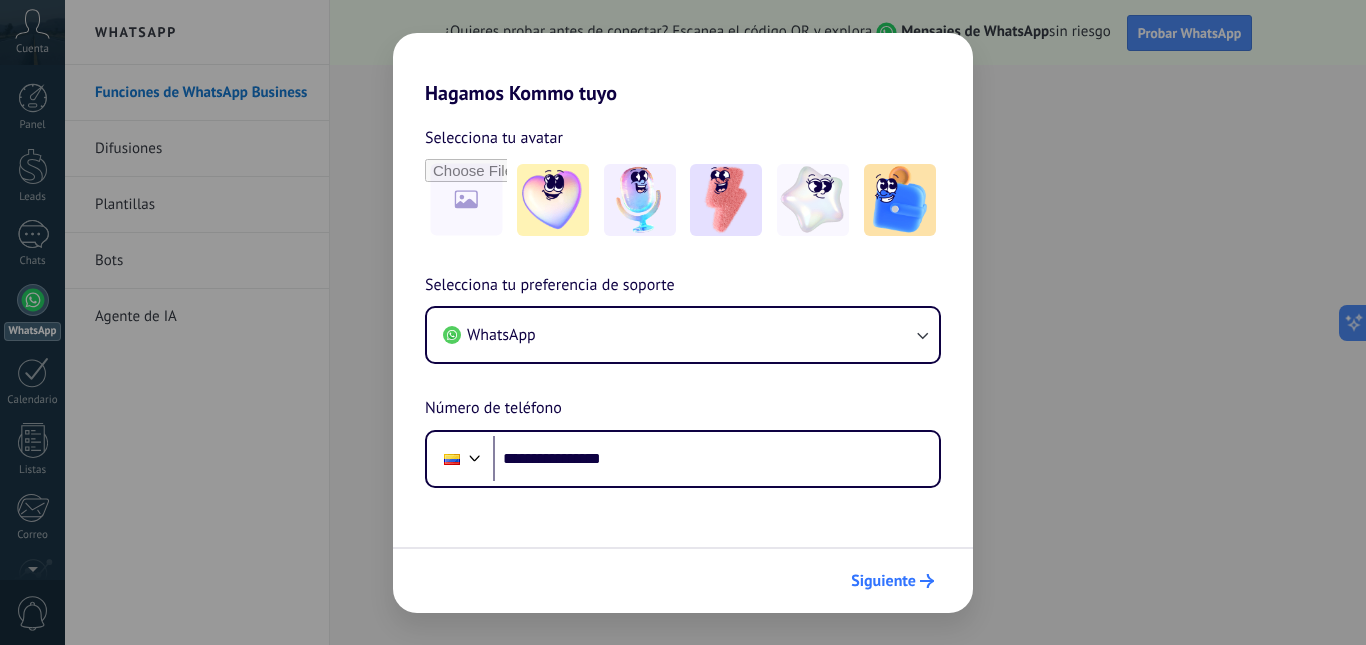 click on "Siguiente" at bounding box center [892, 581] 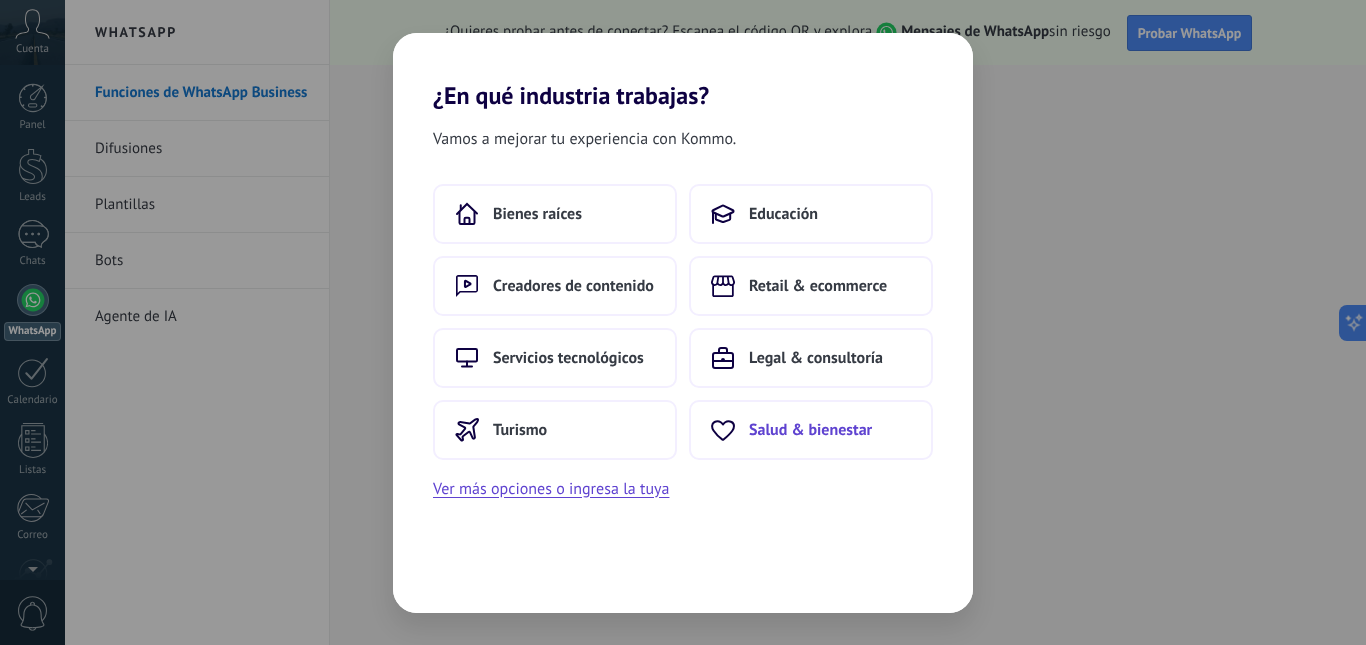 click on "Salud & bienestar" at bounding box center [810, 430] 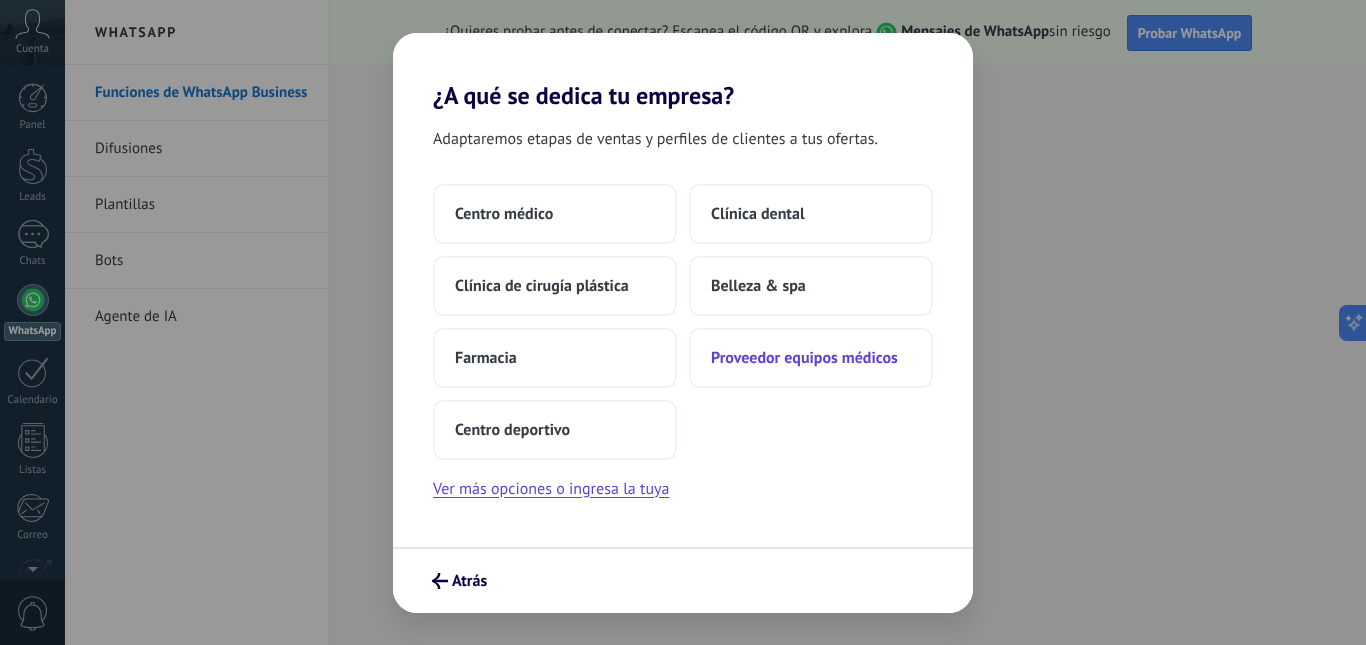 click on "Proveedor equipos médicos" at bounding box center (804, 358) 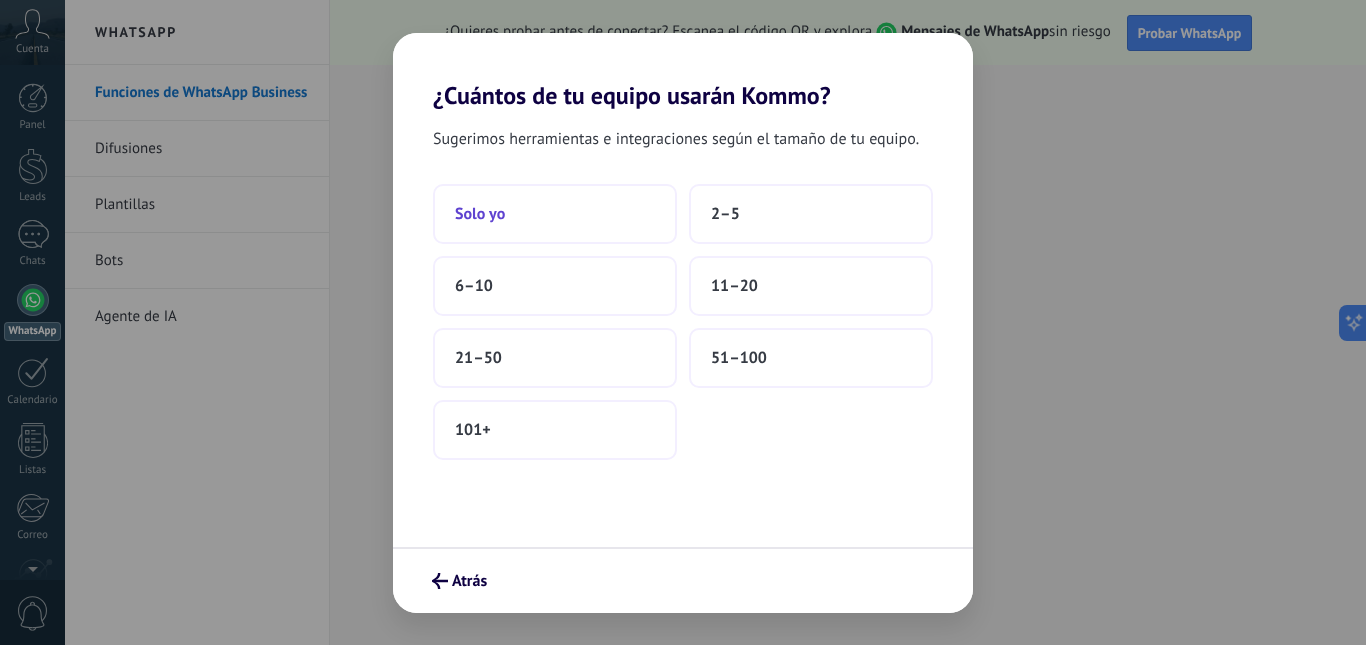 click on "Solo yo" at bounding box center [555, 214] 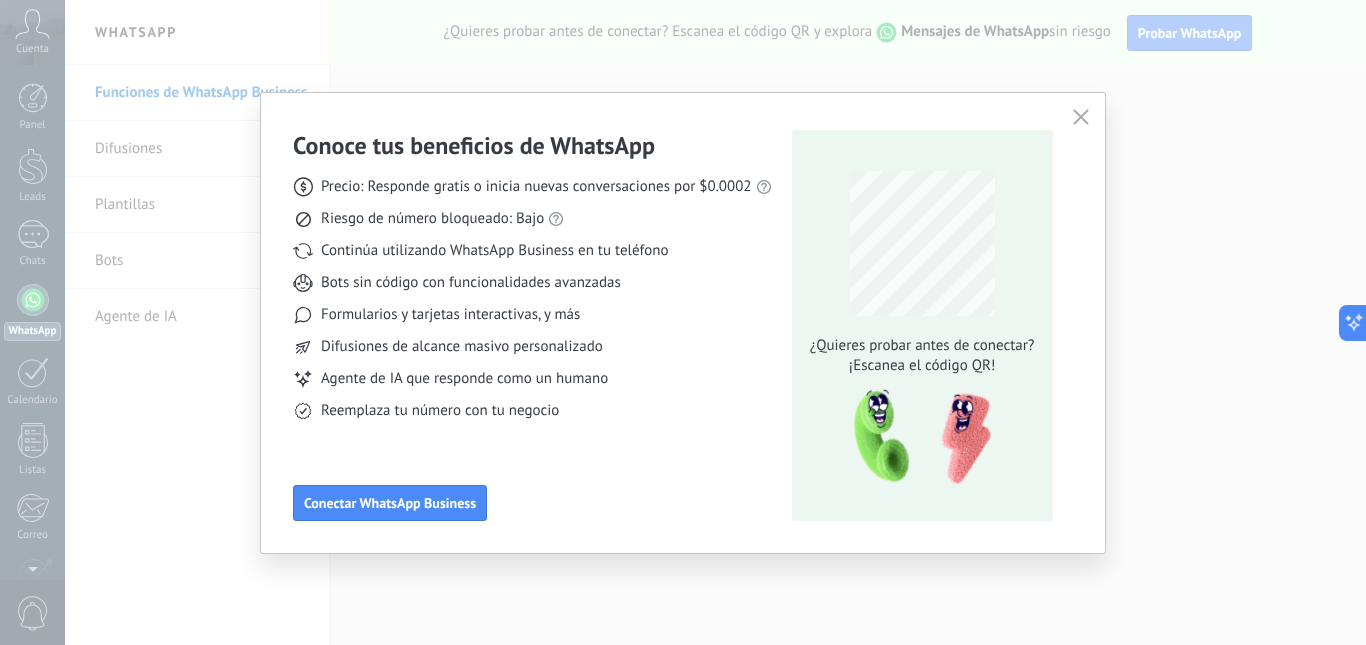 click 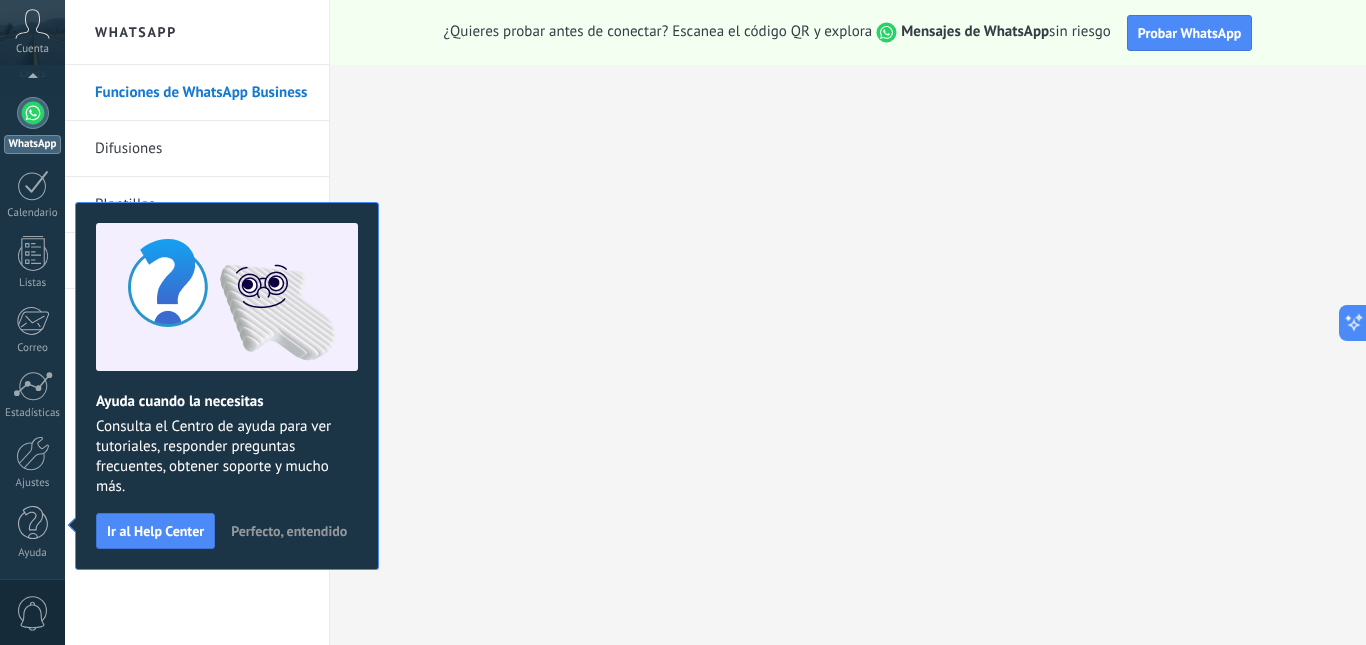 scroll, scrollTop: 0, scrollLeft: 0, axis: both 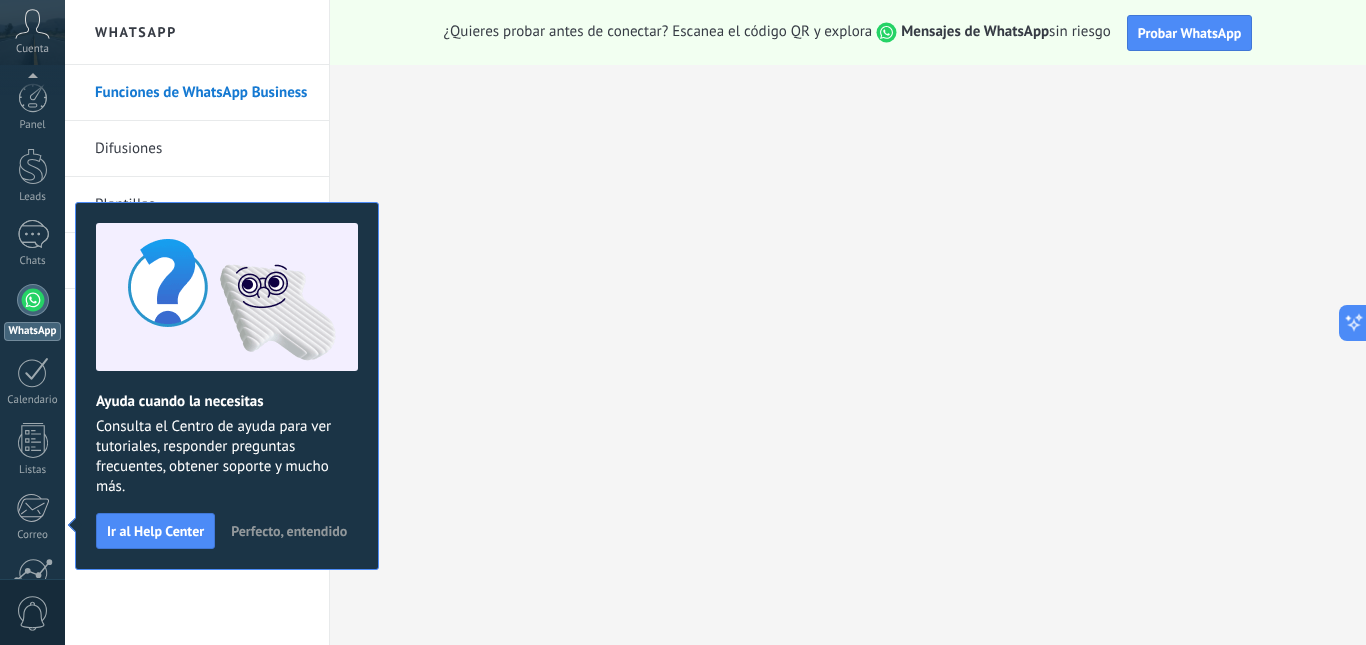 click on "Perfecto, entendido" at bounding box center [289, 531] 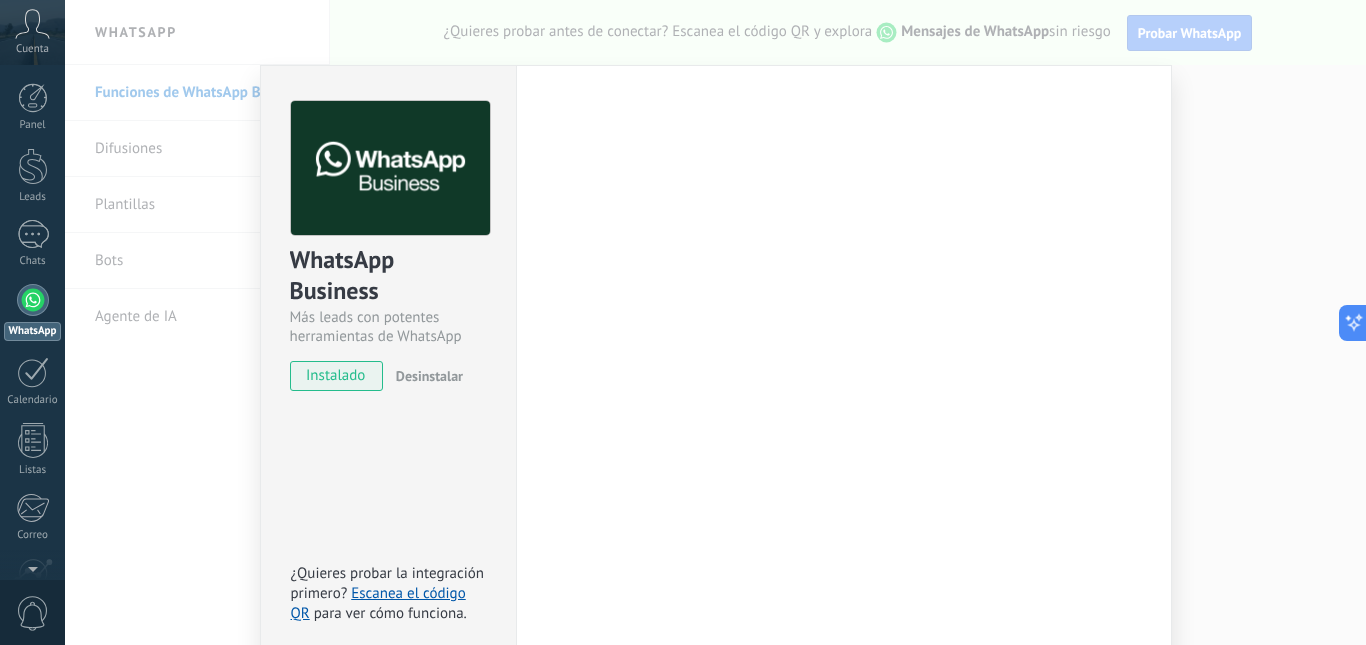 scroll, scrollTop: 30, scrollLeft: 0, axis: vertical 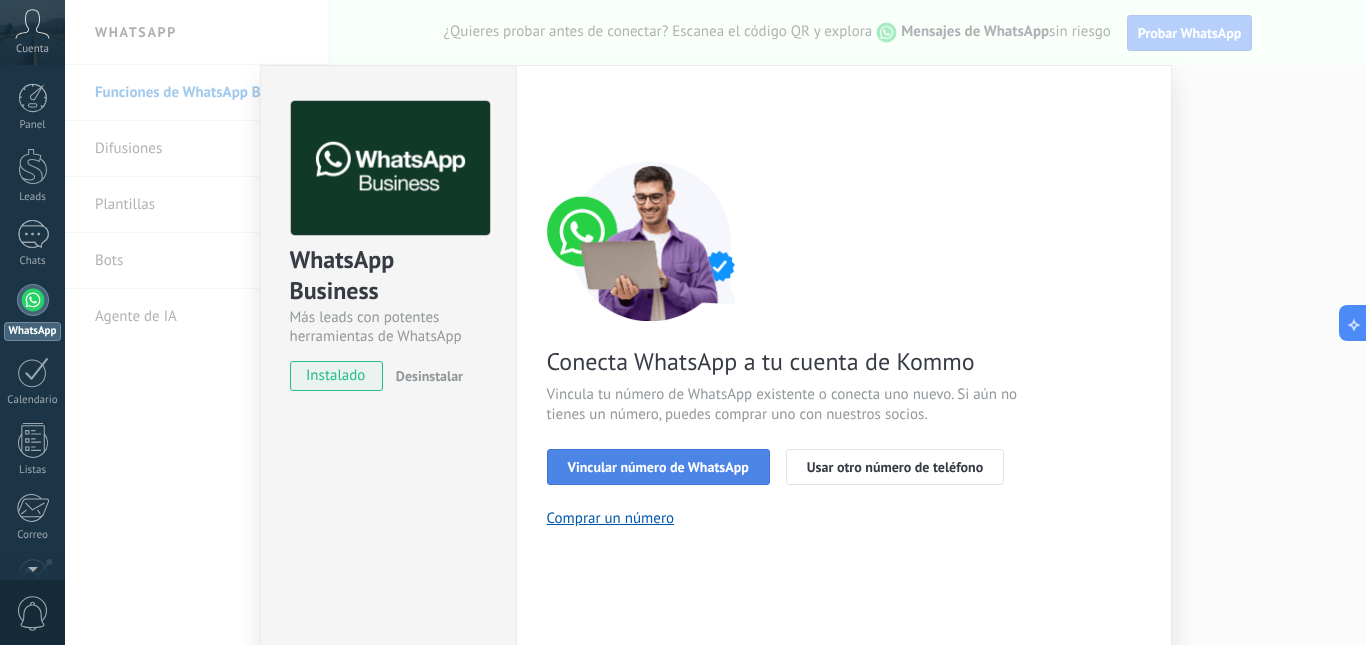 click on "Vincular número de WhatsApp" at bounding box center (658, 467) 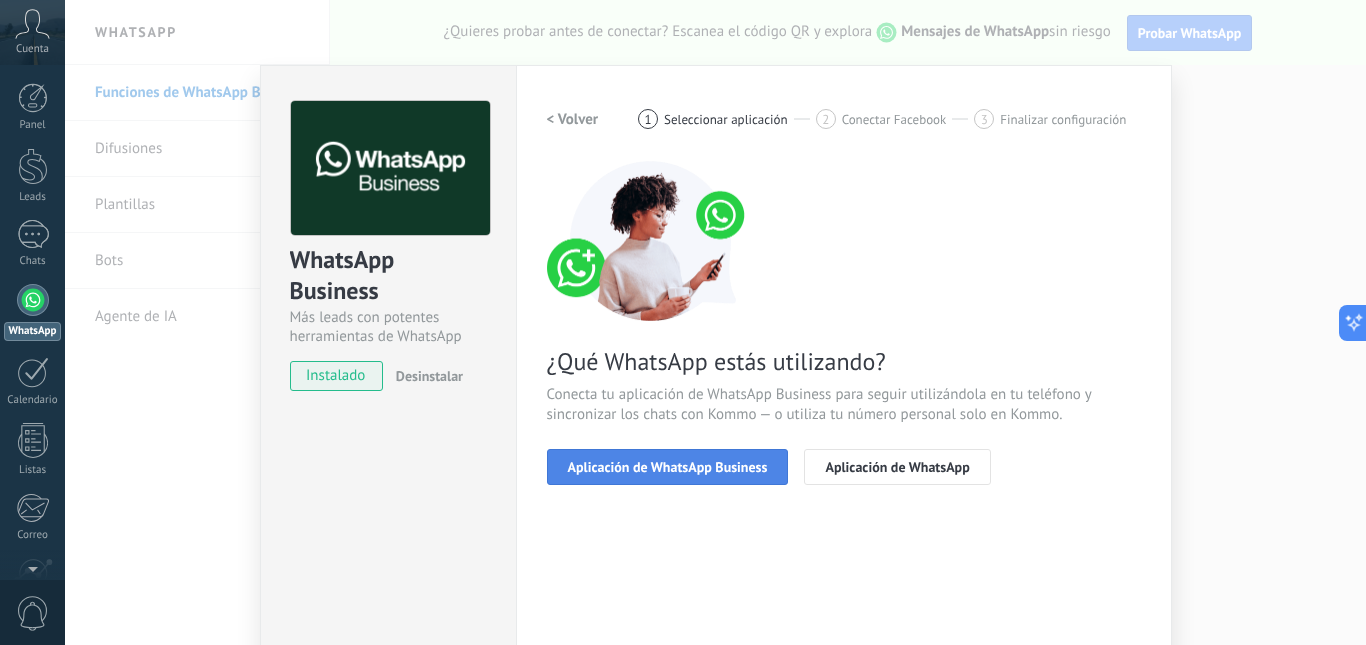 click on "Aplicación de WhatsApp Business" at bounding box center [668, 467] 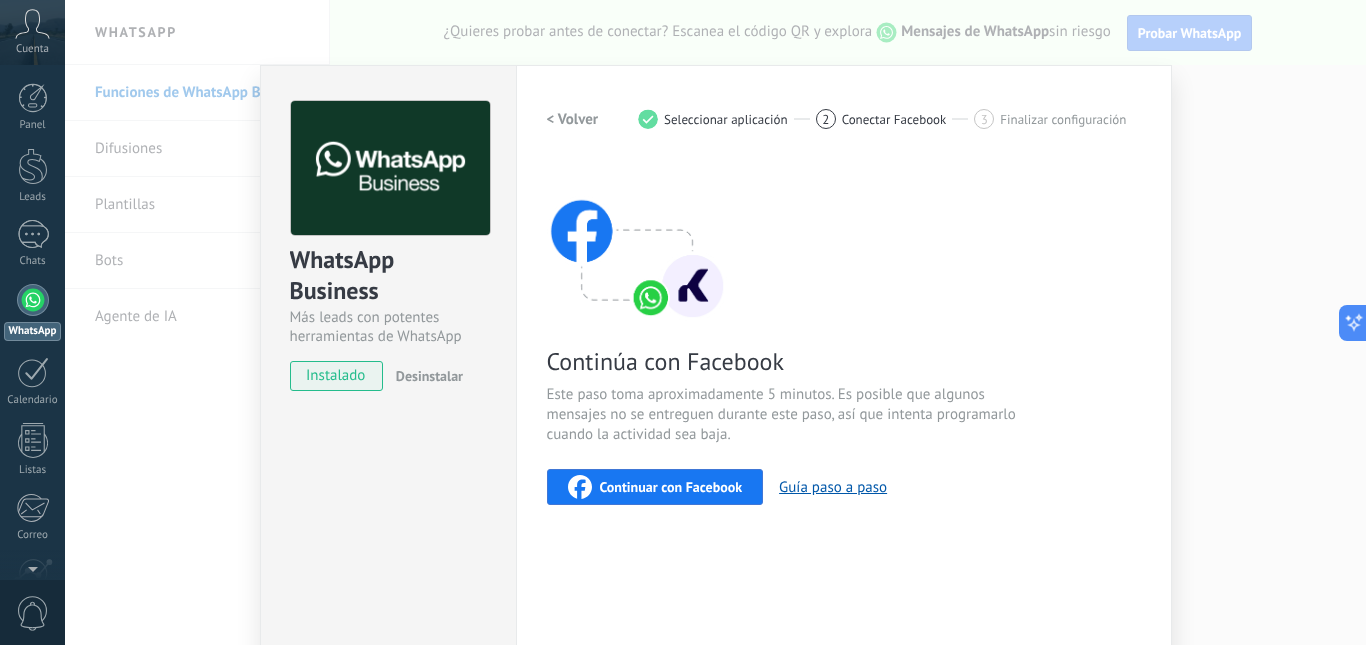 click on "WhatsApp Business Más leads con potentes herramientas de WhatsApp instalado Desinstalar ¿Quieres probar la integración primero?   Escanea el código QR   para ver cómo funciona. Configuraciones Autorizaciones This tab logs the users who have granted integration access to this account. If you want to to remove a user's ability to send requests to the account on behalf of this integration, you can revoke access. If access is revoked from all users, the integration will stop working. This app is installed, but no one has given it access yet. WhatsApp Cloud API más _:  Guardar < Volver 1 Seleccionar aplicación 2 Conectar Facebook  3 Finalizar configuración Continúa con Facebook Este paso toma aproximadamente 5 minutos. Es posible que algunos mensajes no se entreguen durante este paso, así que intenta programarlo cuando la actividad sea baja. Continuar con Facebook Guía paso a paso ¿Necesitas ayuda?" at bounding box center (715, 322) 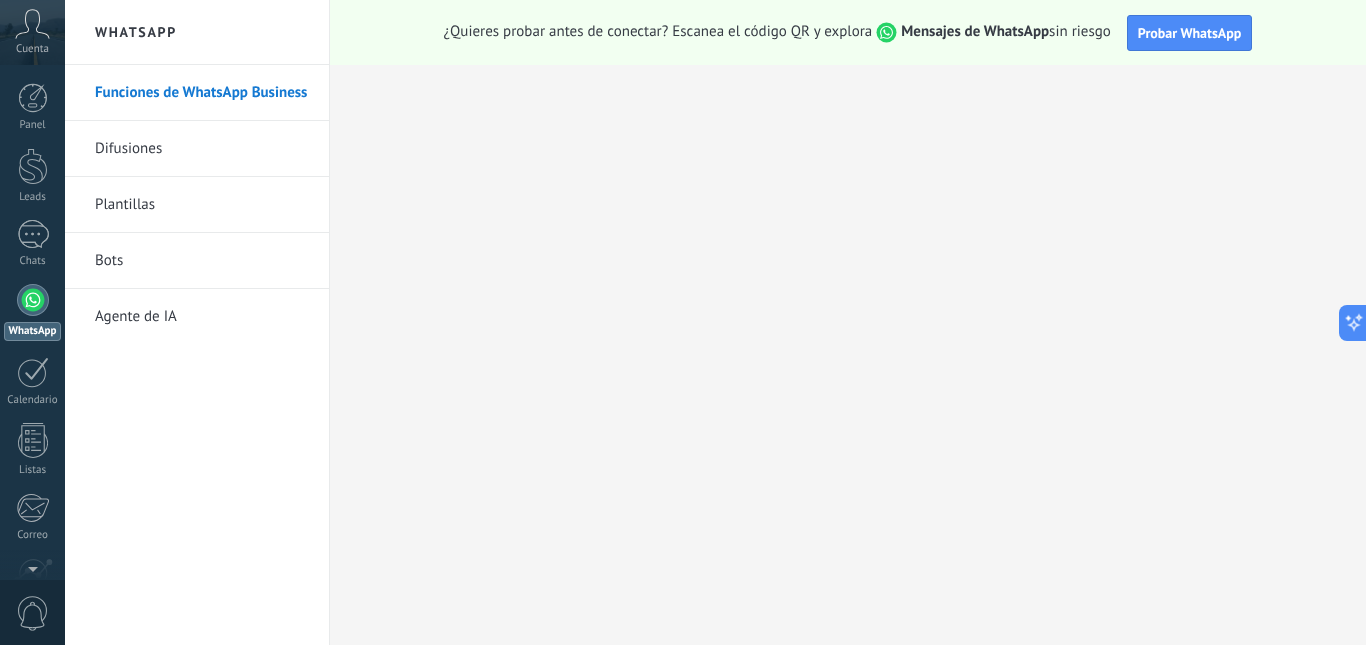 click 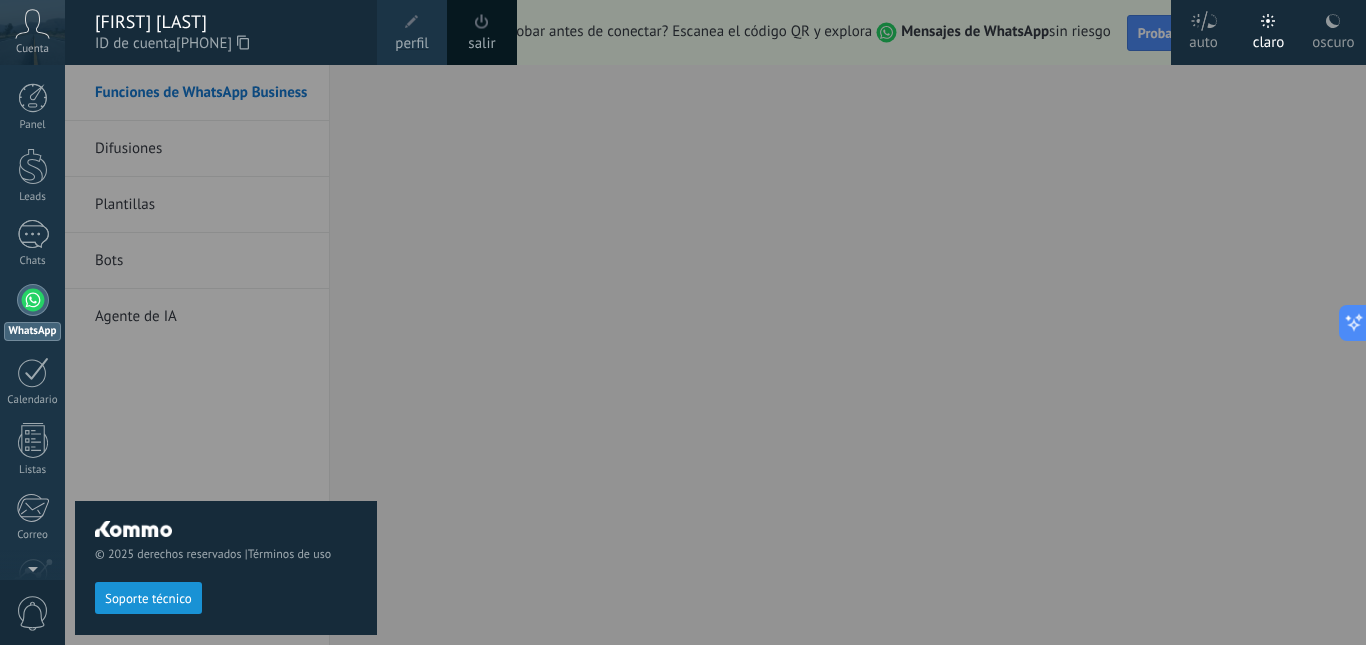click on "©  2025  derechos reservados |  Términos de uso
Soporte técnico" at bounding box center (226, 355) 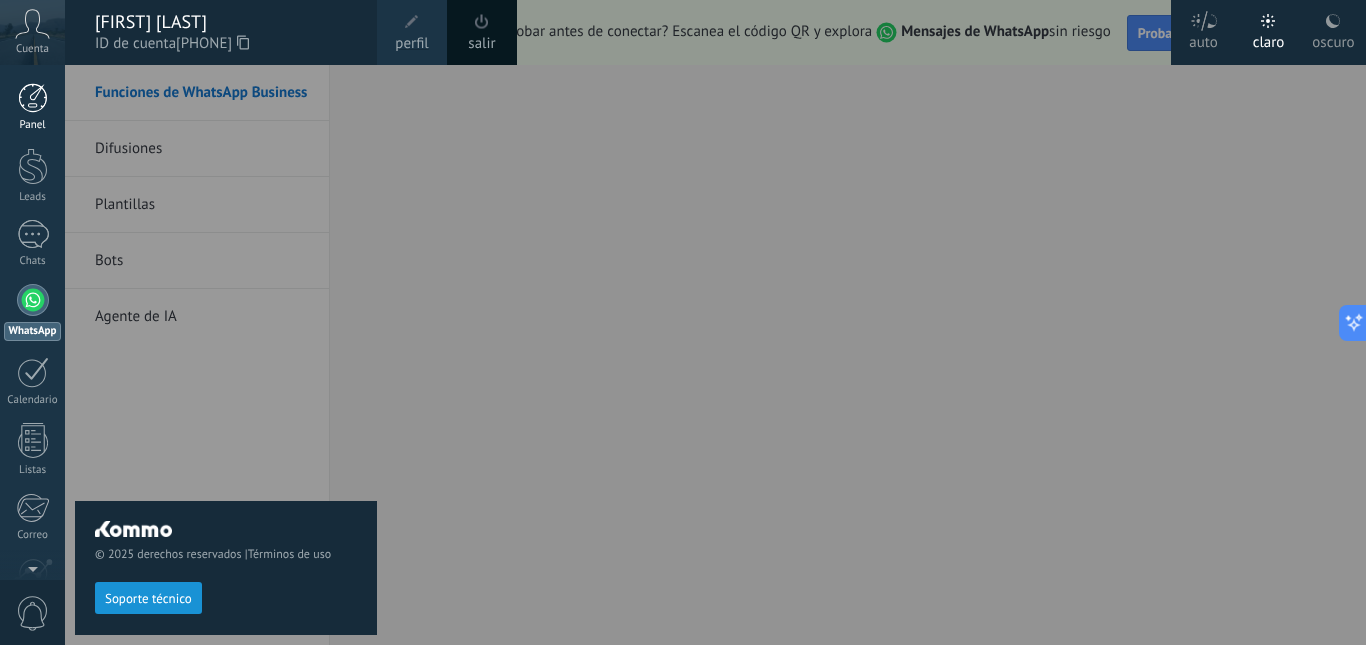 click at bounding box center [33, 98] 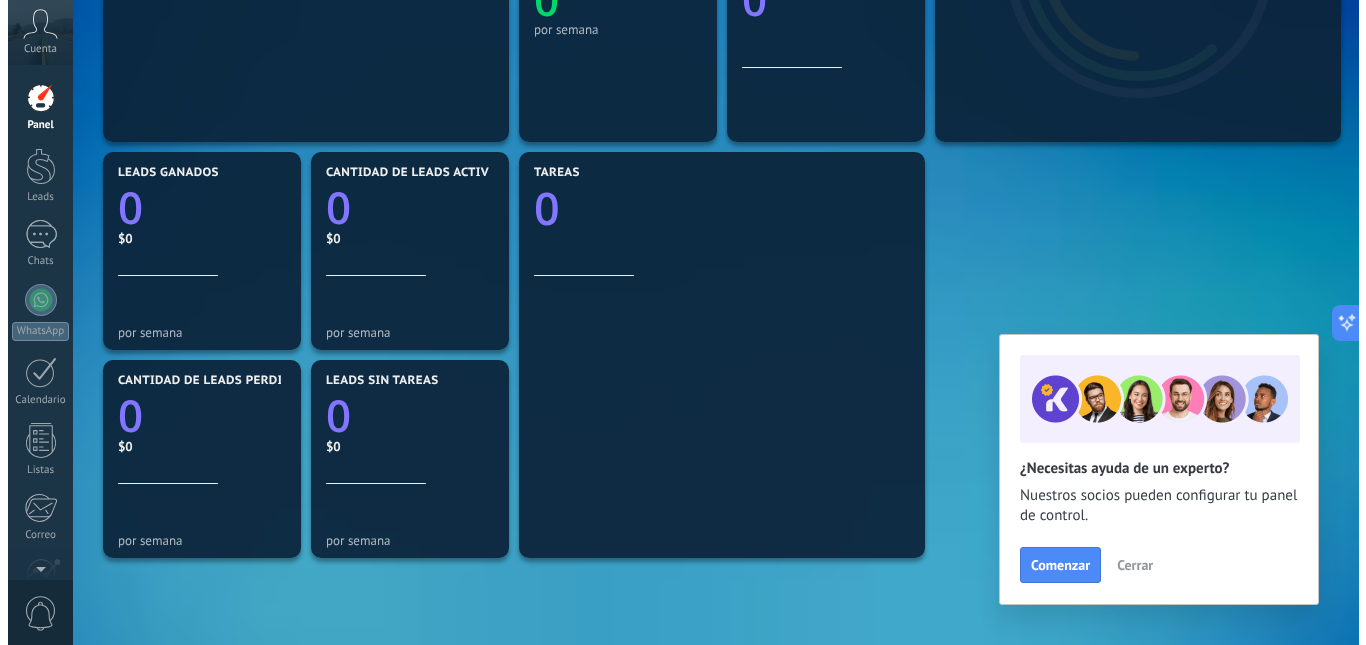 scroll, scrollTop: 0, scrollLeft: 0, axis: both 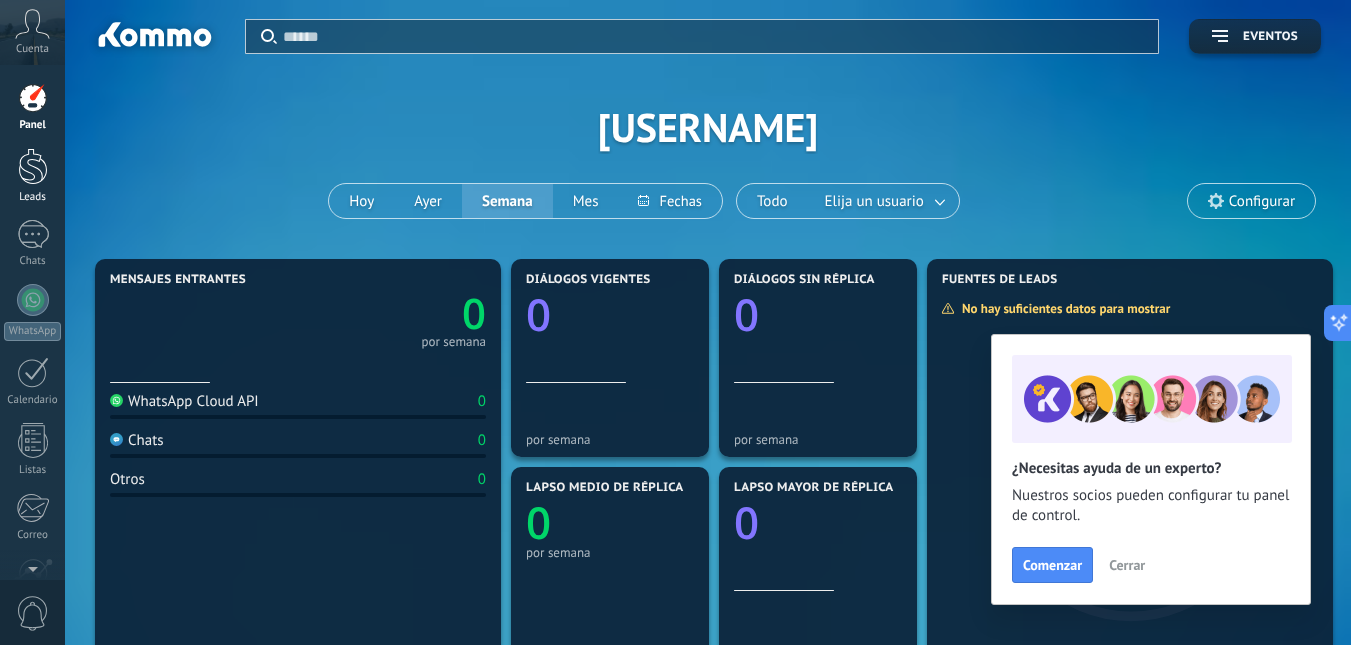 click at bounding box center [33, 166] 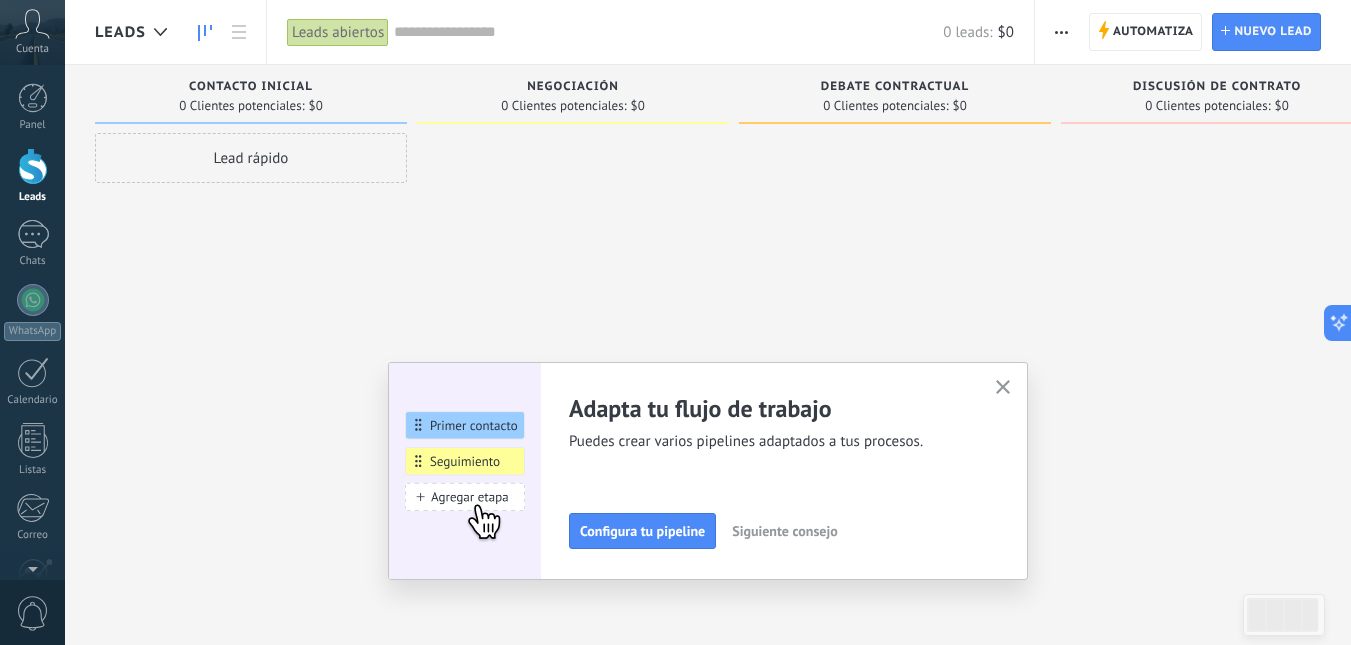 click on "Cuenta" at bounding box center [32, 49] 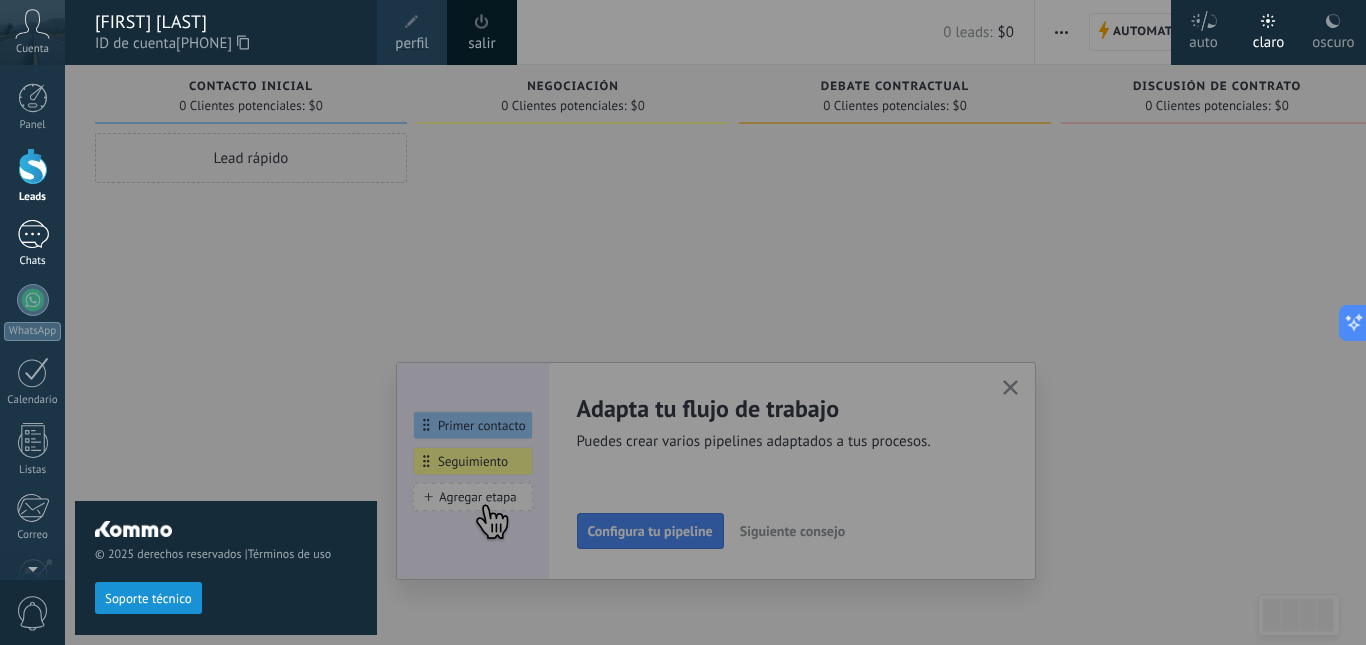 click at bounding box center [33, 234] 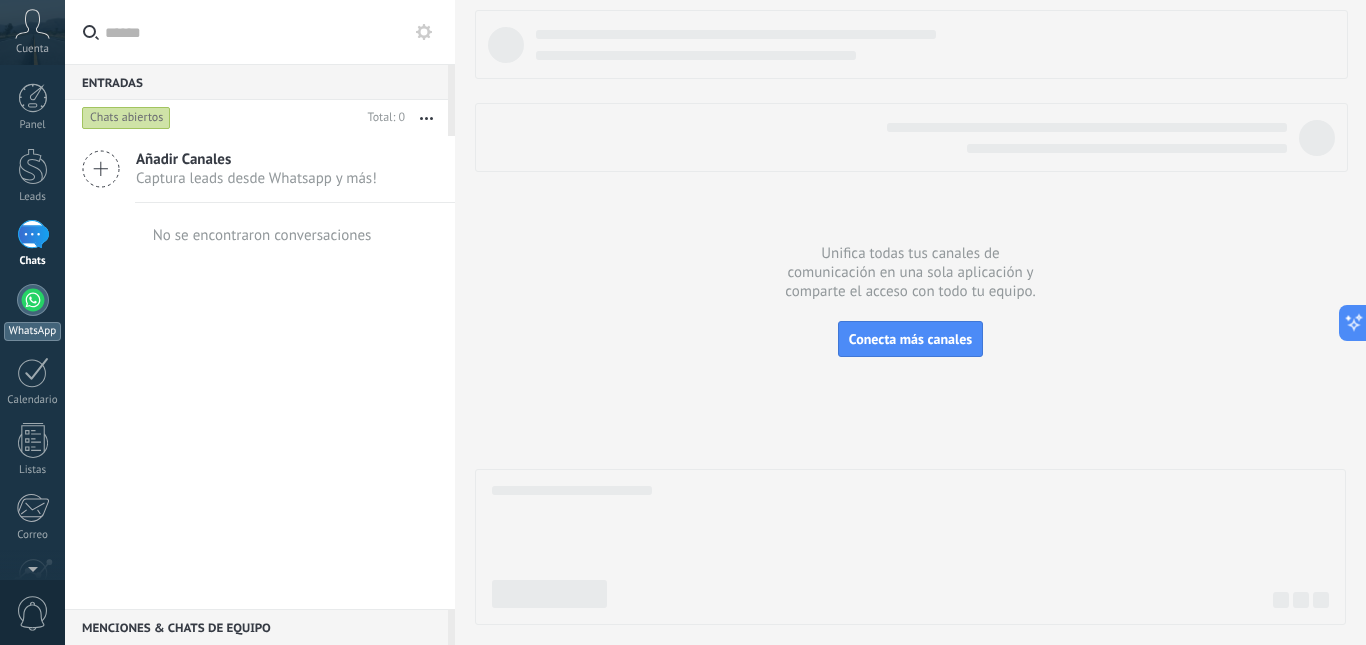click on "WhatsApp" at bounding box center (32, 312) 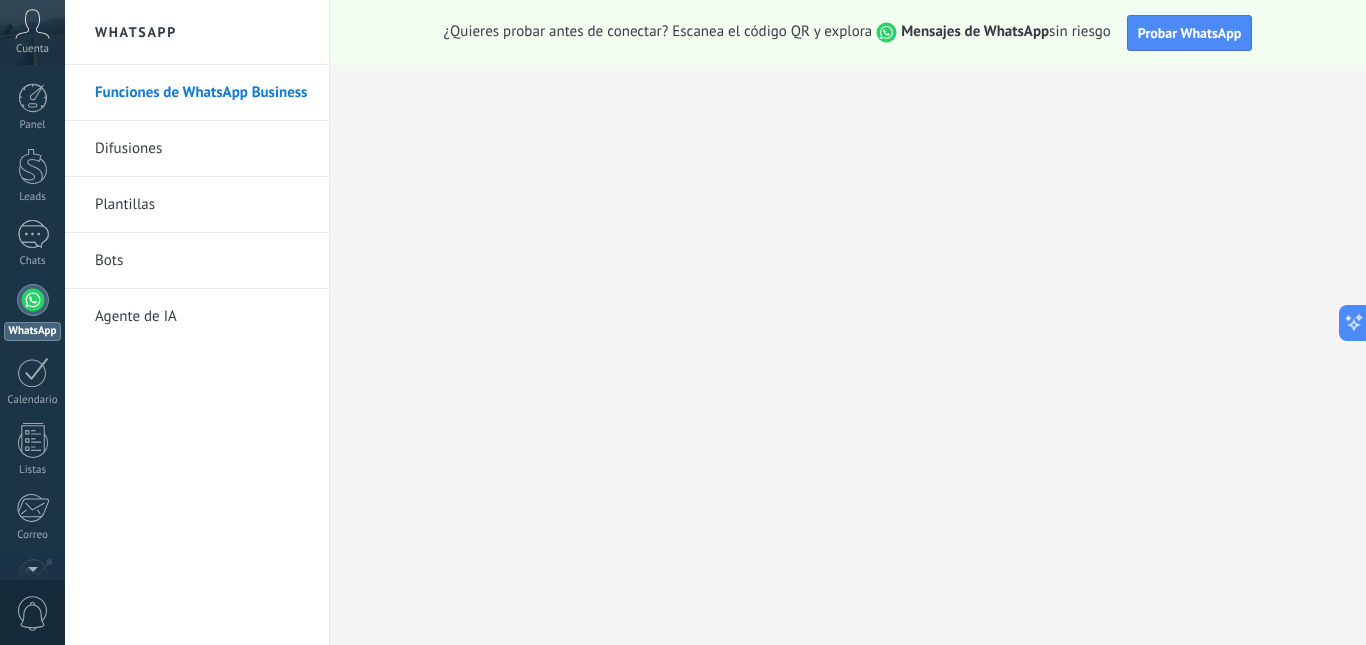 click on "Bots" at bounding box center [202, 261] 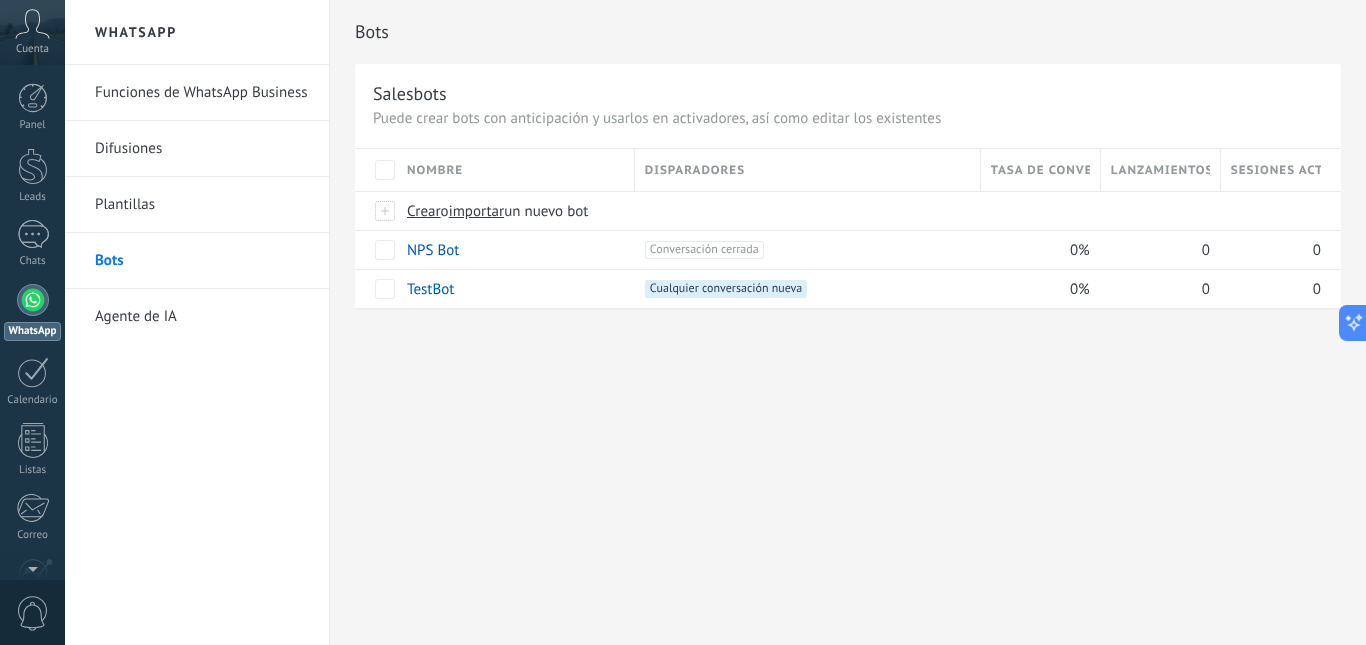 click on "Bots Salesbots Puede crear bots con anticipación y usarlos en activadores, así como editar los existentes Actualizar a Avanzado Nombre Disparadores Tasa de conversión Lanzamientos totales Sesiones activas        Crear  o  importar  un nuevo bot              NPS Bot +1 Conversación cerrada +0 0% 0 0        TestBot +1 Cualquier conversación nueva +0 0% 0 0 Mostrar más avanzado Rastrear clics en links Reducir links largos y rastrear clics: cuando se habilita, los URLs que envías serán reemplazados con links de rastreo. Una vez clickeados, un evento se registrará en el feed del lead. Abajo seleccione las fuentes que utilizan esta característica WhatsApp Business Potenciar la IA Rusa Inglés Español Portugués Indonesio Turco Inglés Última actualización: Actualizar conjunto de datos Dejar el mensaje sin respuesta Cuando un usuario de Kommo se une a un chat, el bot entrará en modo descanso. Después de  5 minutos 10 minutos 15 minutos 30 minutos 1 hora 6 horas 24 horas 5 minutos Intención" at bounding box center (848, 175) 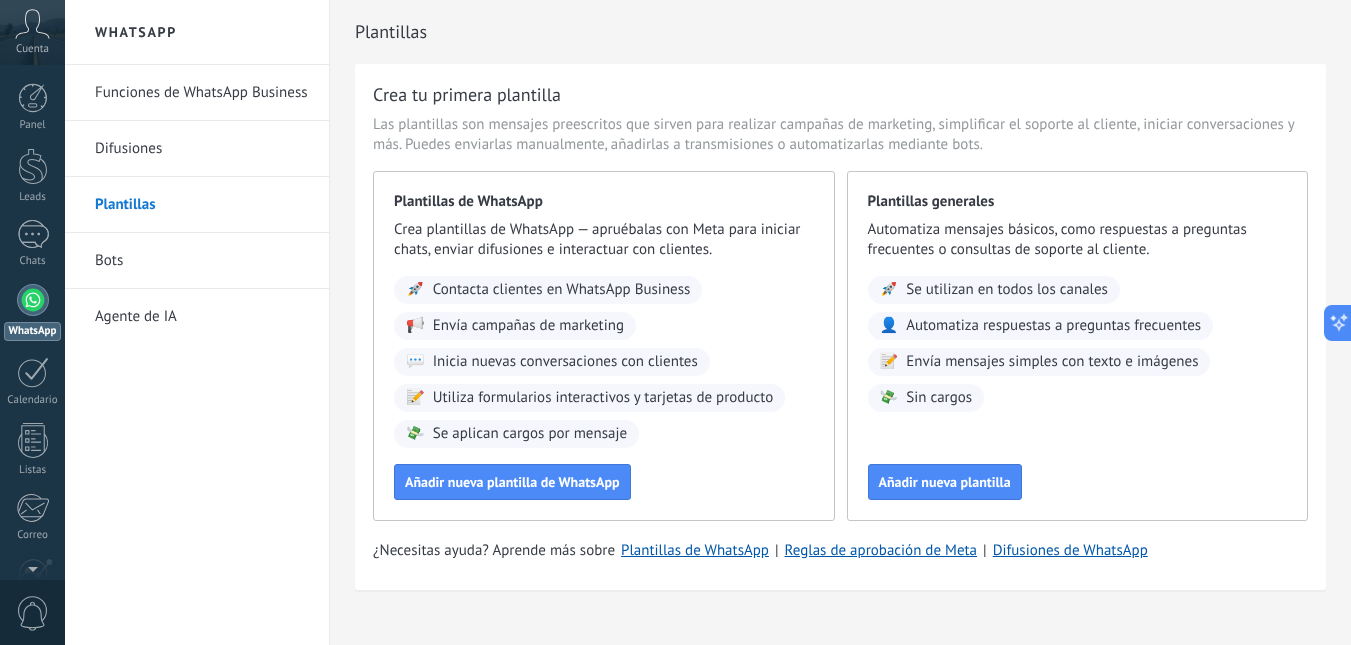 click on "Funciones de WhatsApp Business" at bounding box center (202, 93) 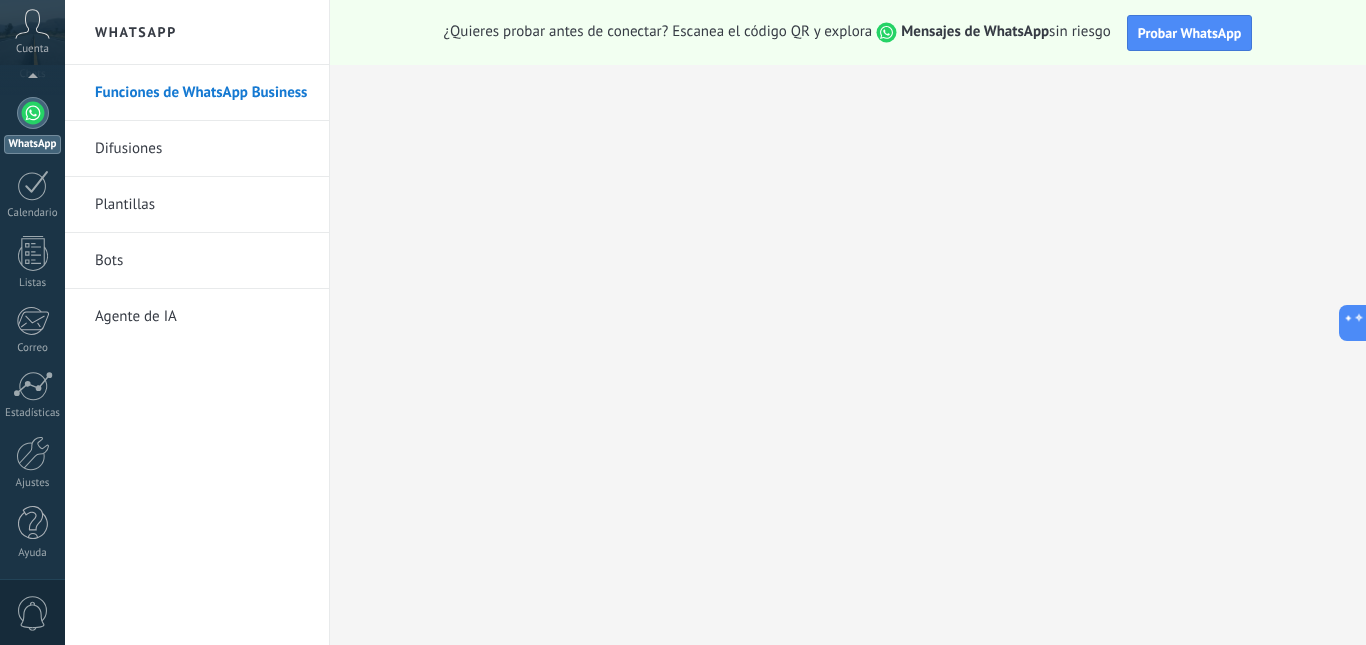 scroll, scrollTop: 0, scrollLeft: 0, axis: both 